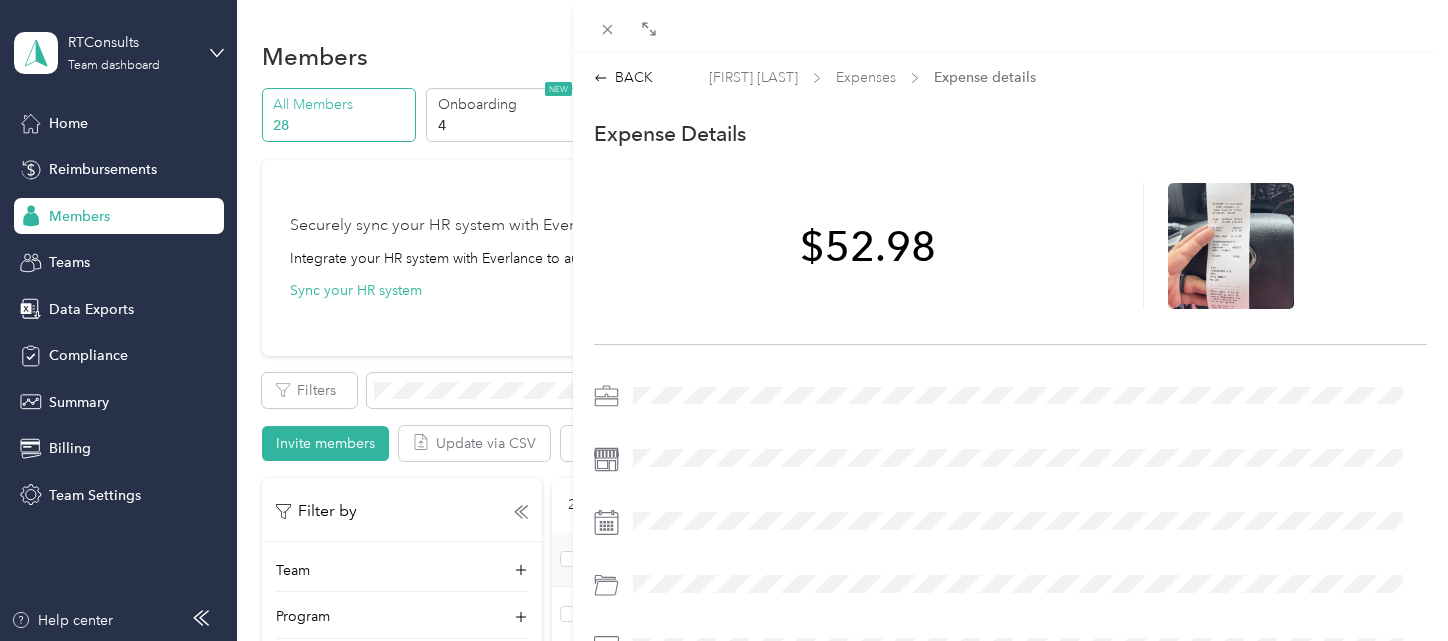 scroll, scrollTop: 0, scrollLeft: 0, axis: both 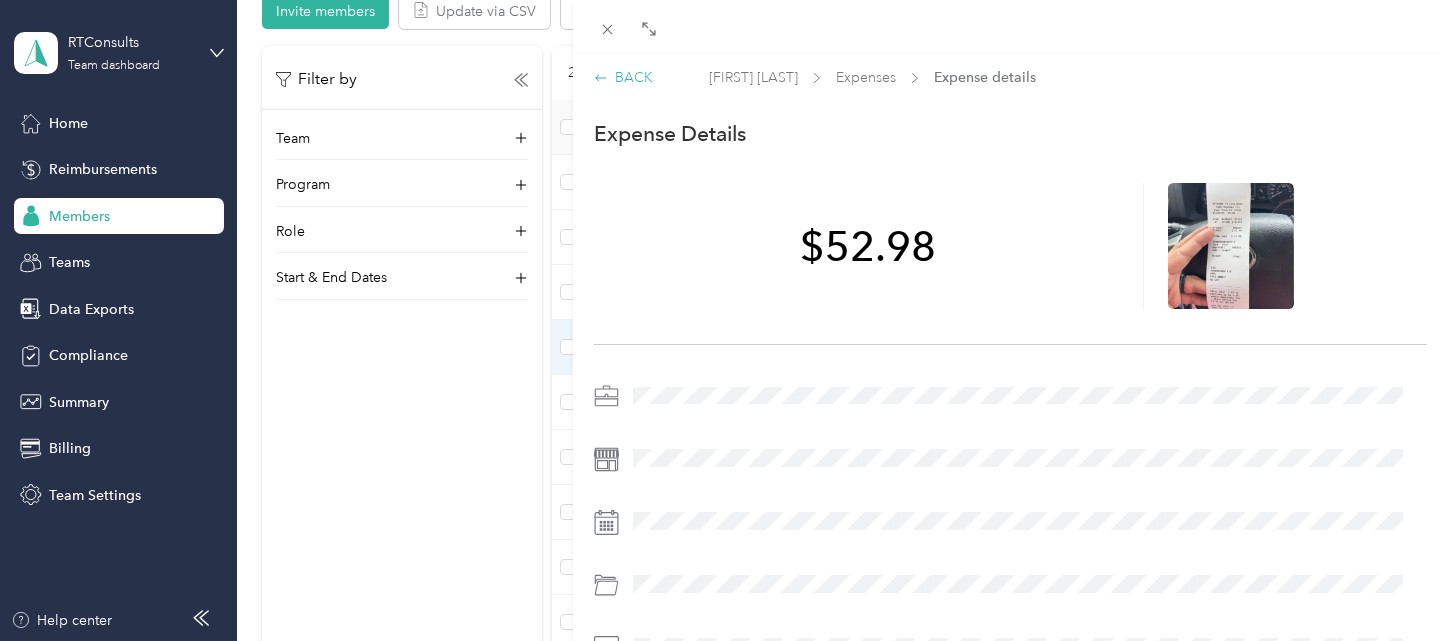 click on "BACK" at bounding box center [623, 77] 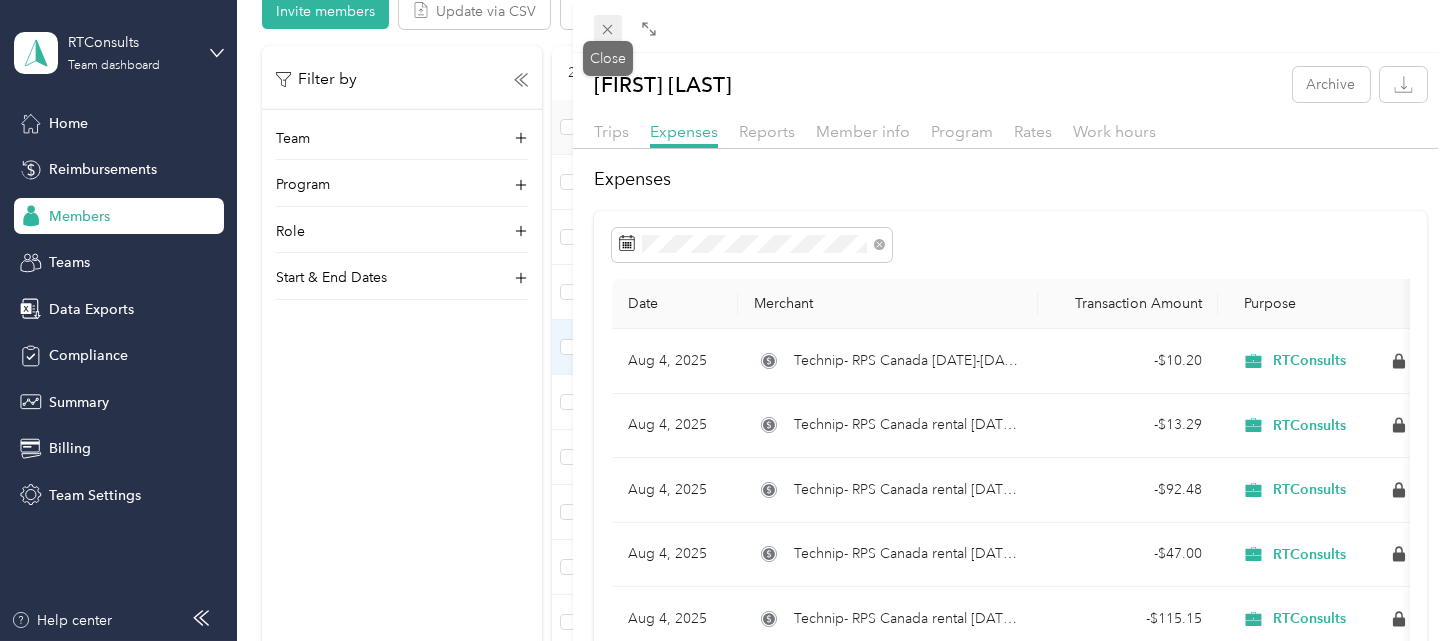 click 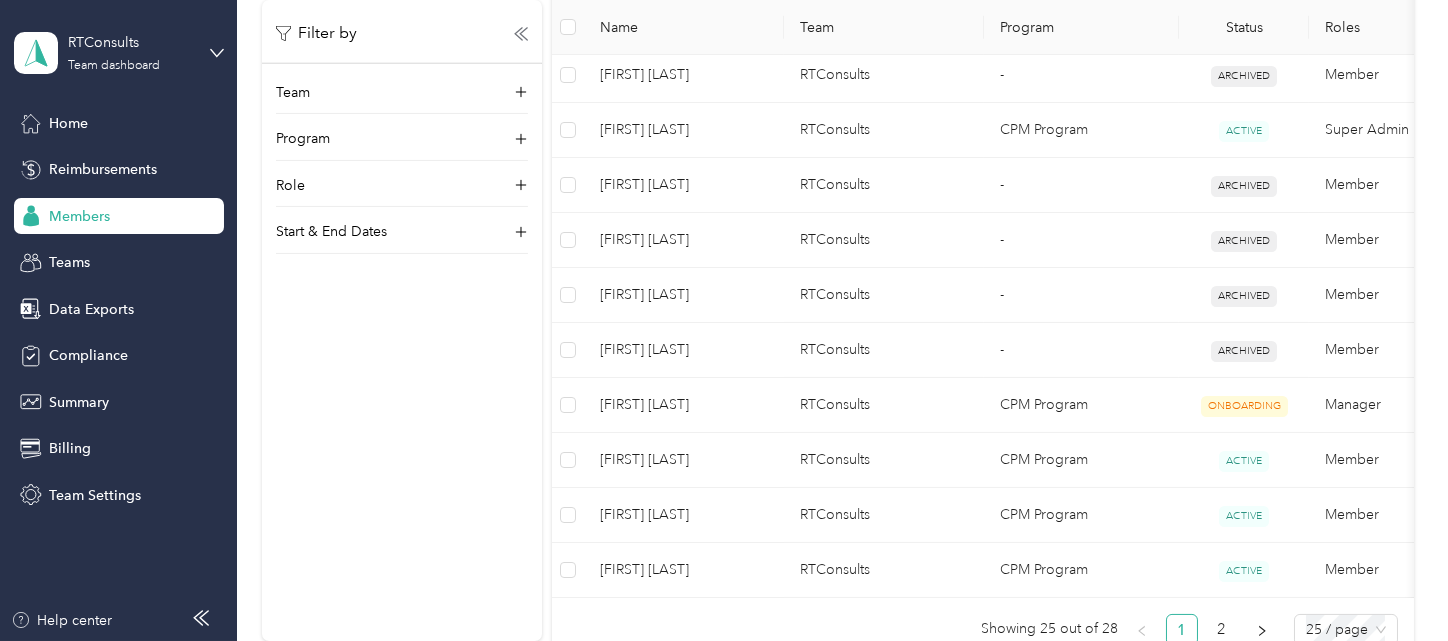 scroll, scrollTop: 1395, scrollLeft: 0, axis: vertical 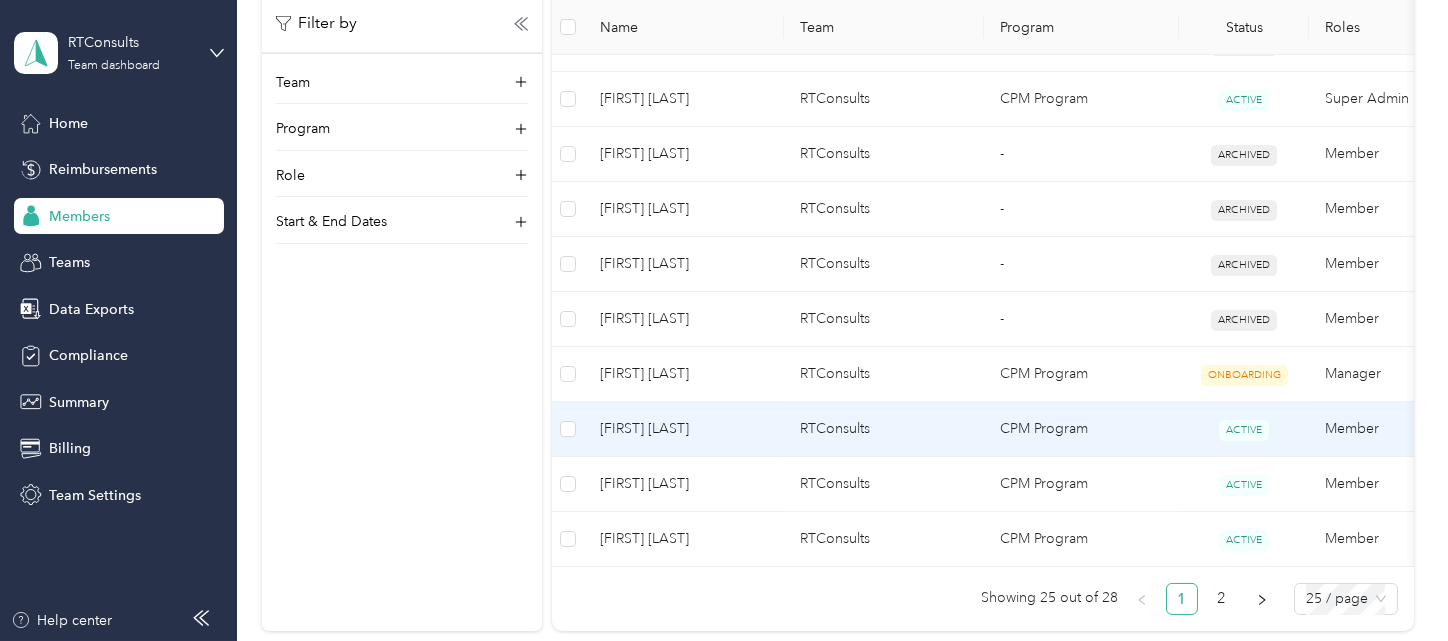 click on "[FIRST] [LAST]" at bounding box center (684, 429) 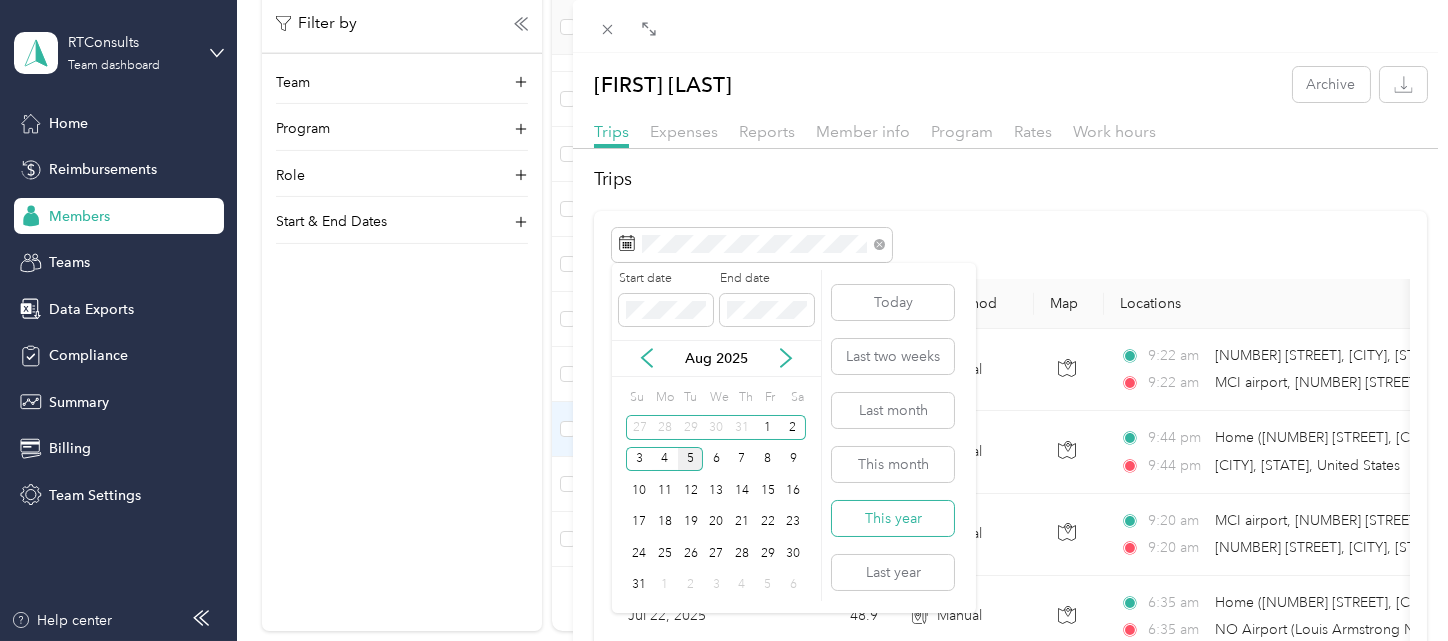 click on "This year" at bounding box center (893, 518) 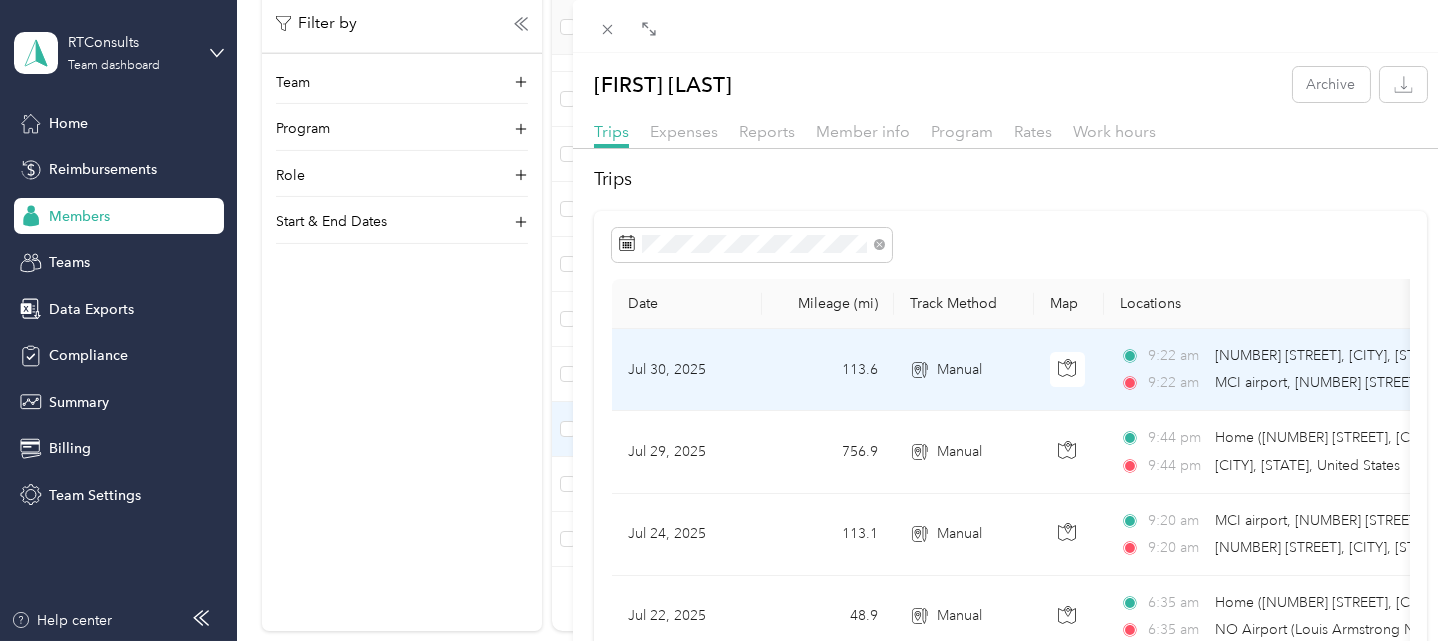 click on "113.6" at bounding box center [828, 370] 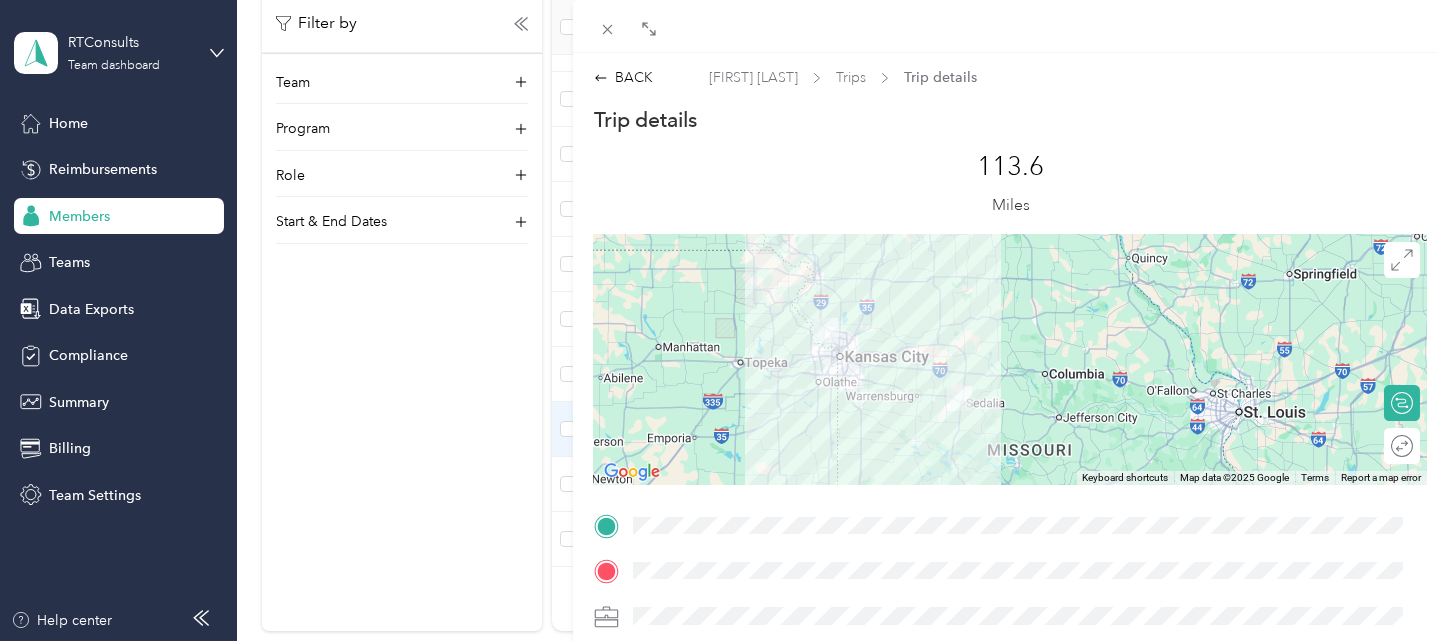 click on "BACK [FIRST] [LAST] Trips Trip details Trip details This trip cannot be edited because it is either under review, approved, or paid. Contact your Team Manager to edit it. 113.6 Miles ← Move left → Move right ↑ Move up ↓ Move down + Zoom in - Zoom out Home Jump left by 75% End Jump right by 75% Page Up Jump up by 75% Page Down Jump down by 75% Keyboard shortcuts Map Data Map data ©2025 Google Map data ©2025 Google 50 km  Click to toggle between metric and imperial units Terms Report a map error Calculate route Round trip TO" at bounding box center [724, 320] 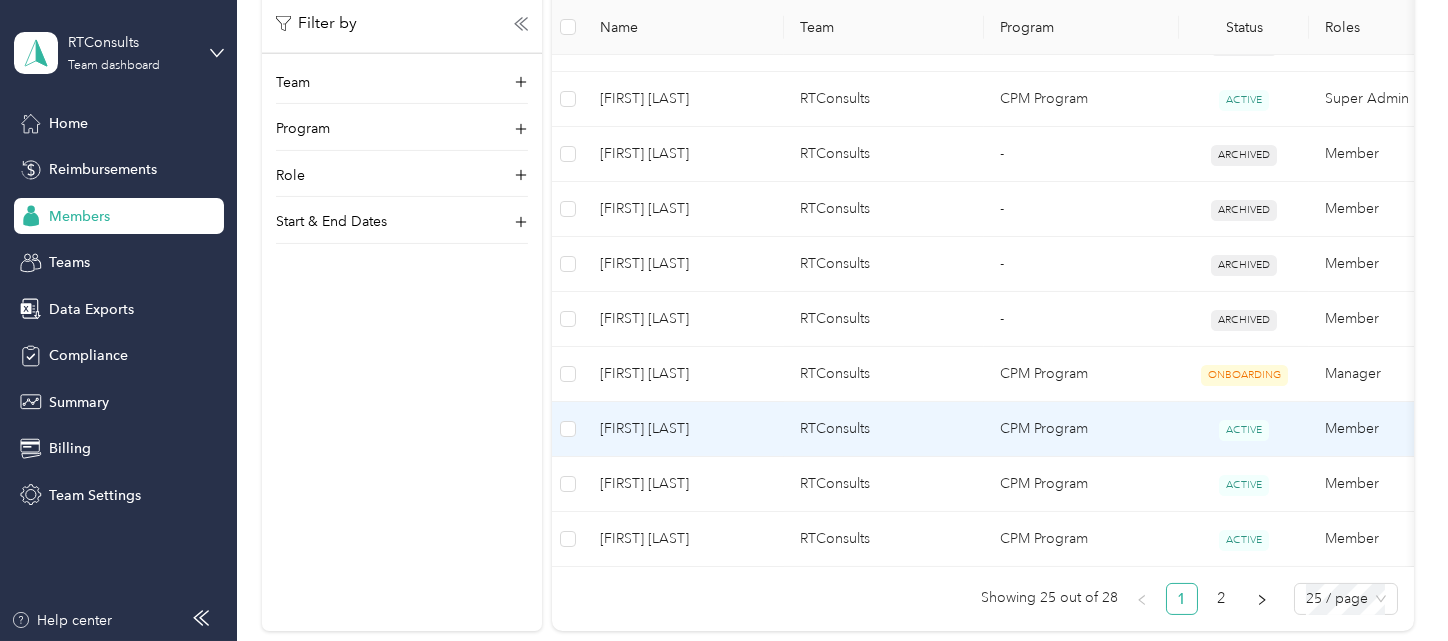 click on "[FIRST] [LAST]" at bounding box center [684, 429] 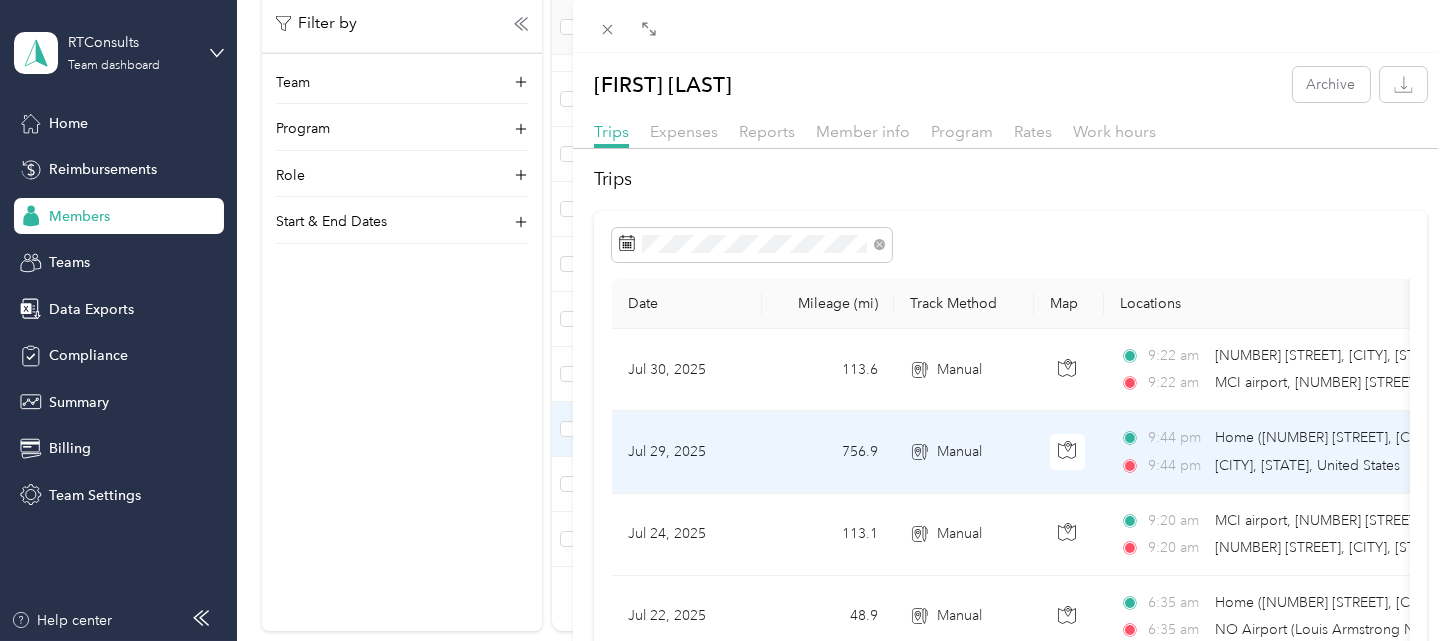 click on "756.9" at bounding box center (828, 452) 